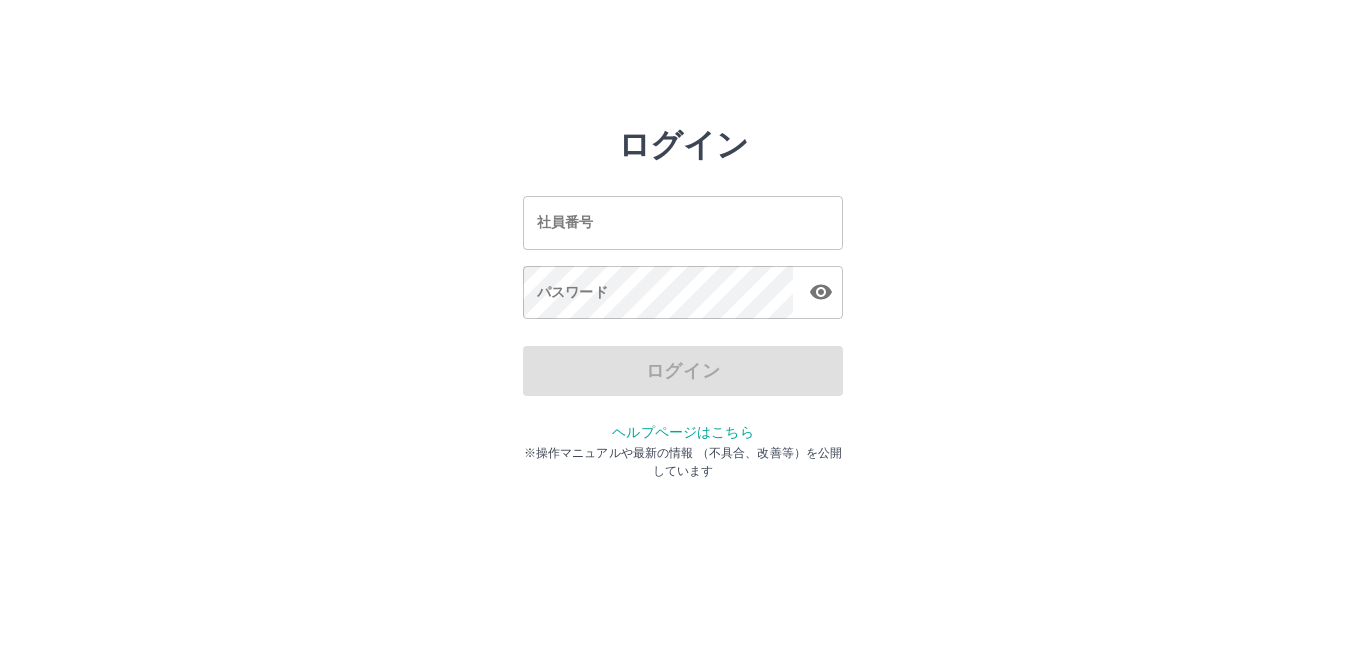 scroll, scrollTop: 0, scrollLeft: 0, axis: both 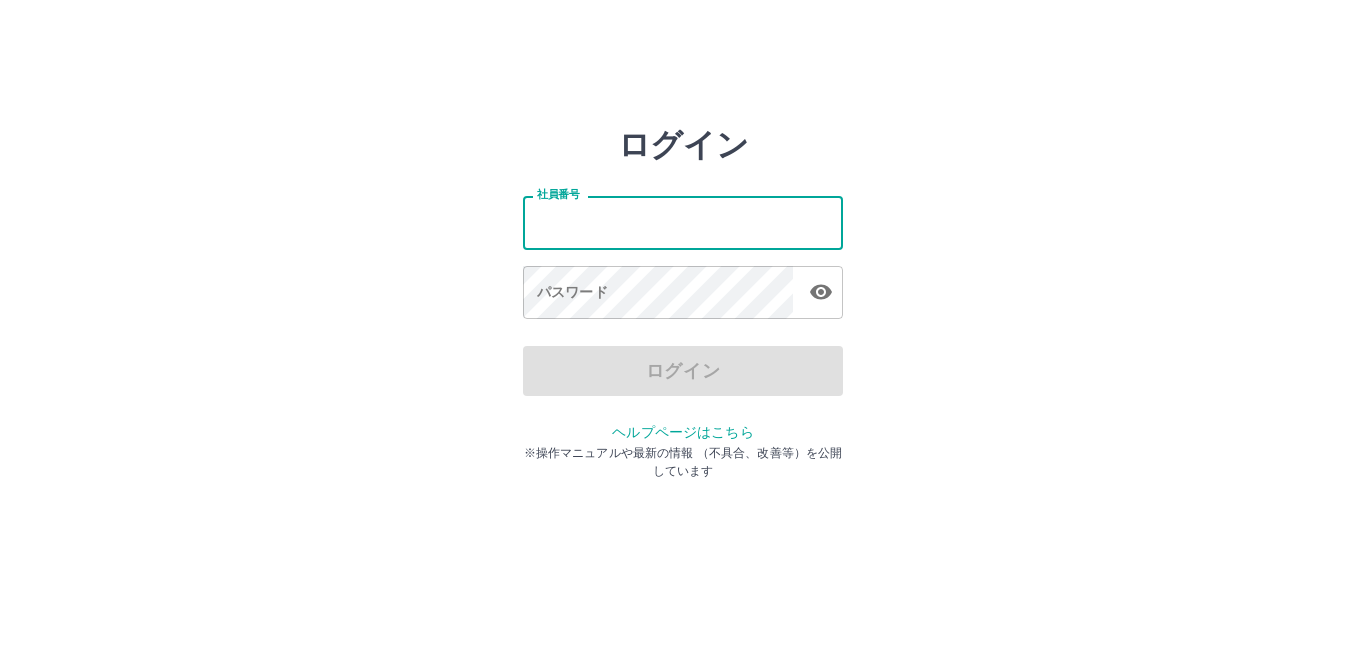 click on "社員番号" at bounding box center (683, 222) 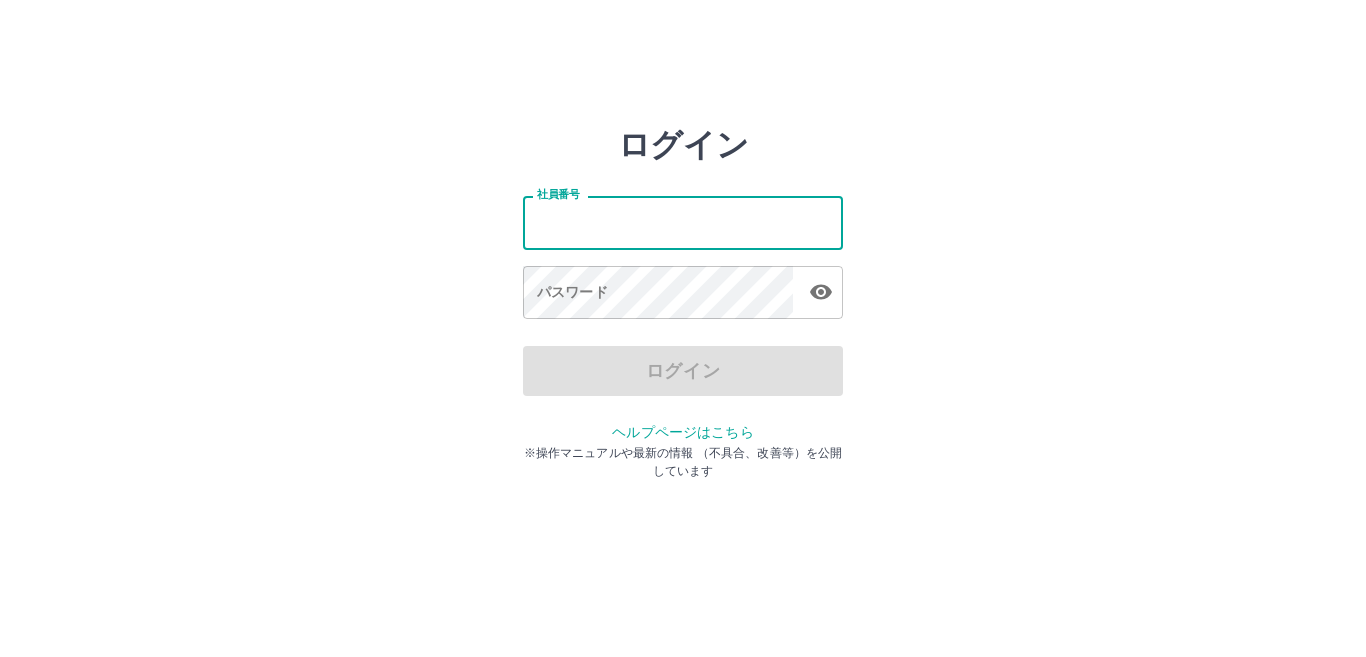 type on "*******" 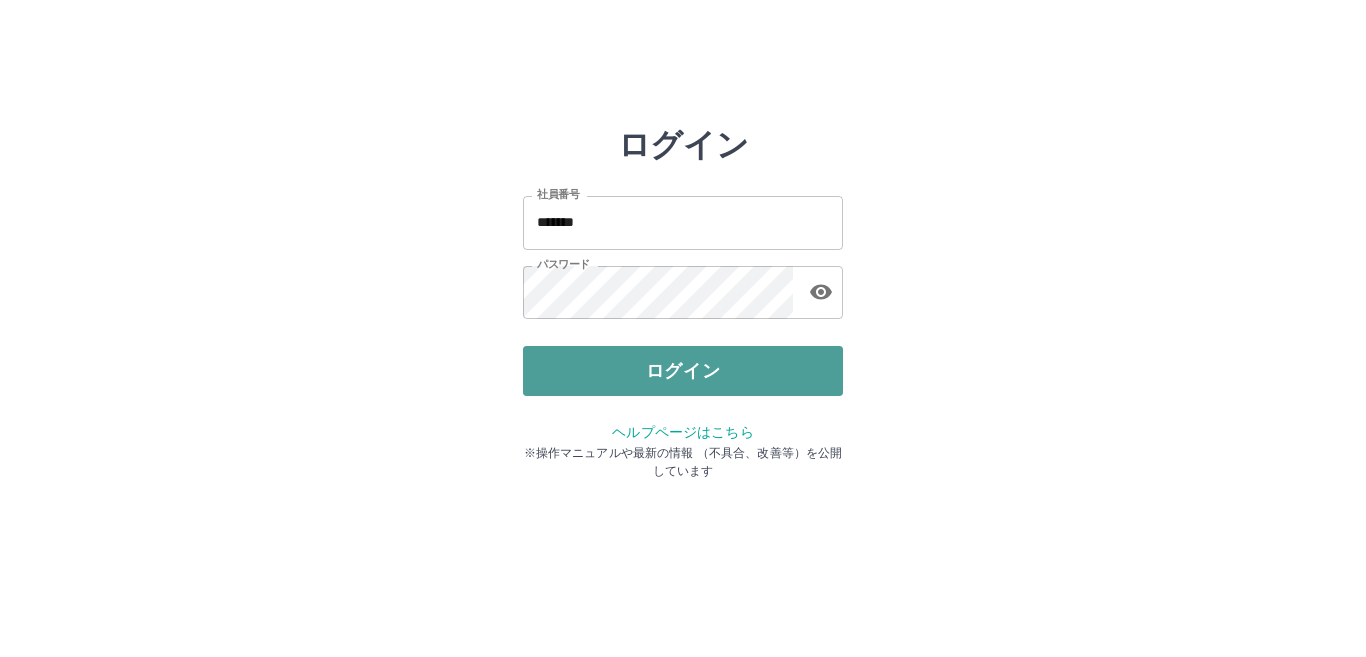 click on "ログイン" at bounding box center (683, 371) 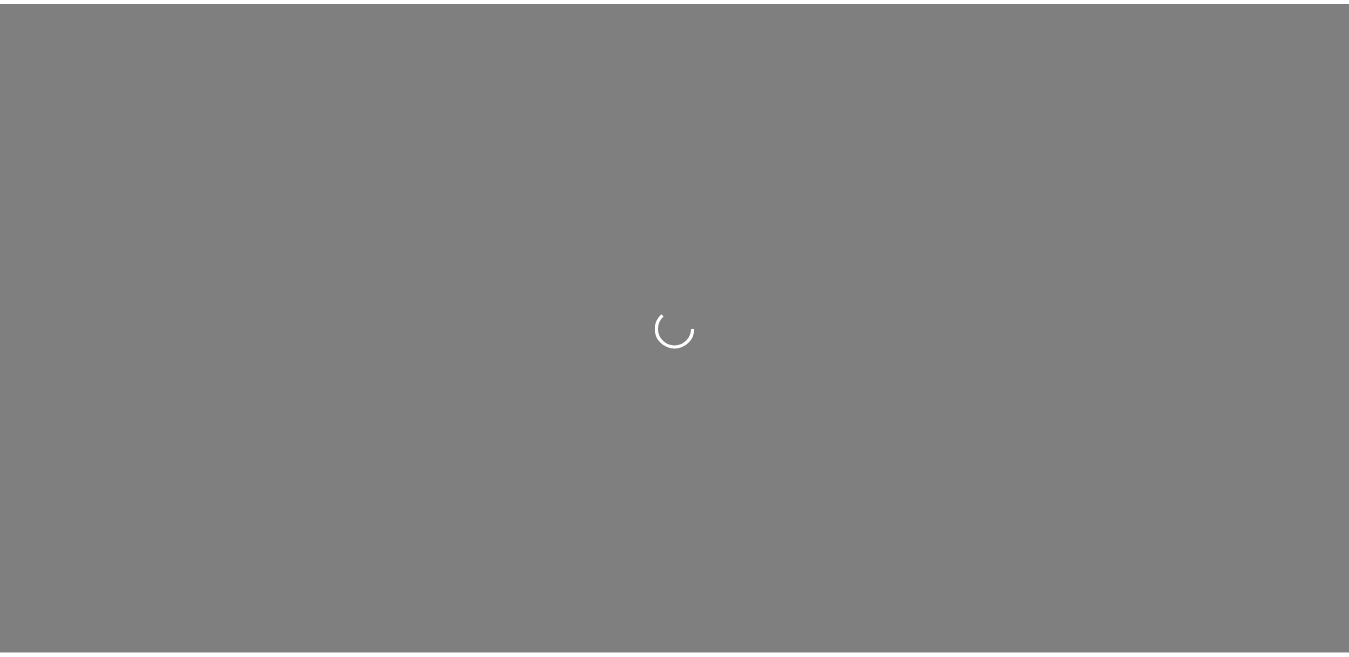 scroll, scrollTop: 0, scrollLeft: 0, axis: both 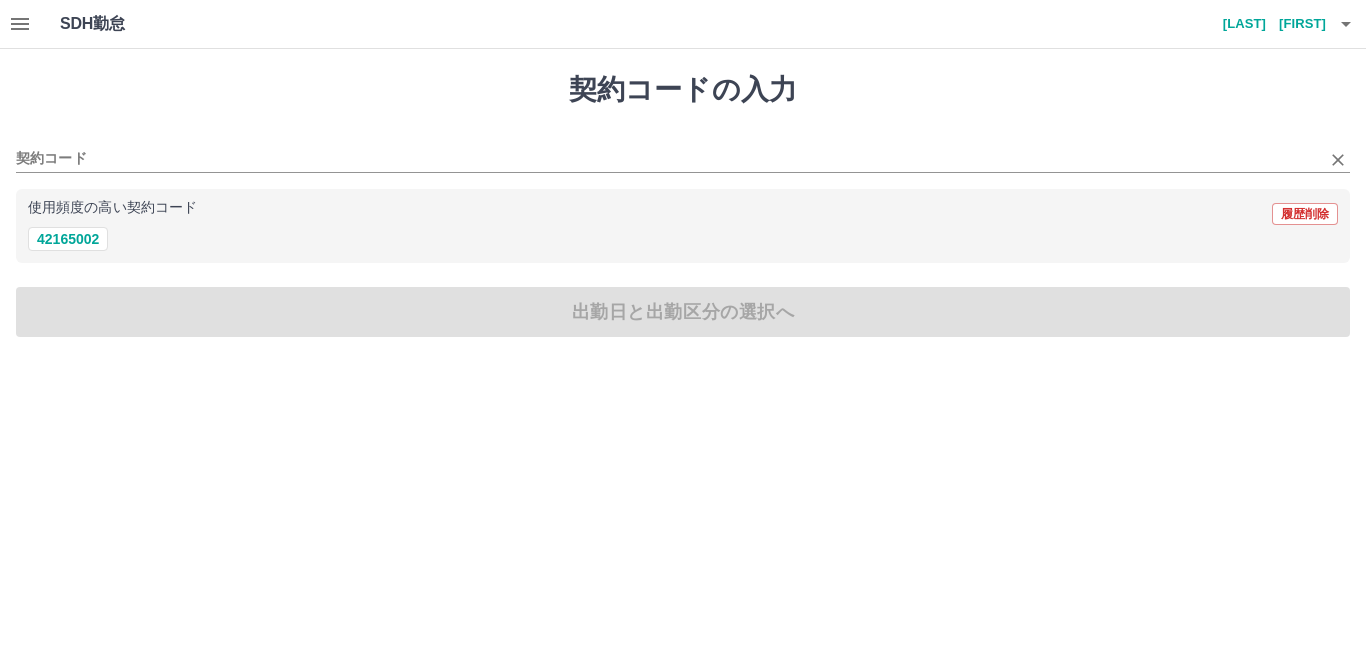 click on "契約コード" at bounding box center [683, 152] 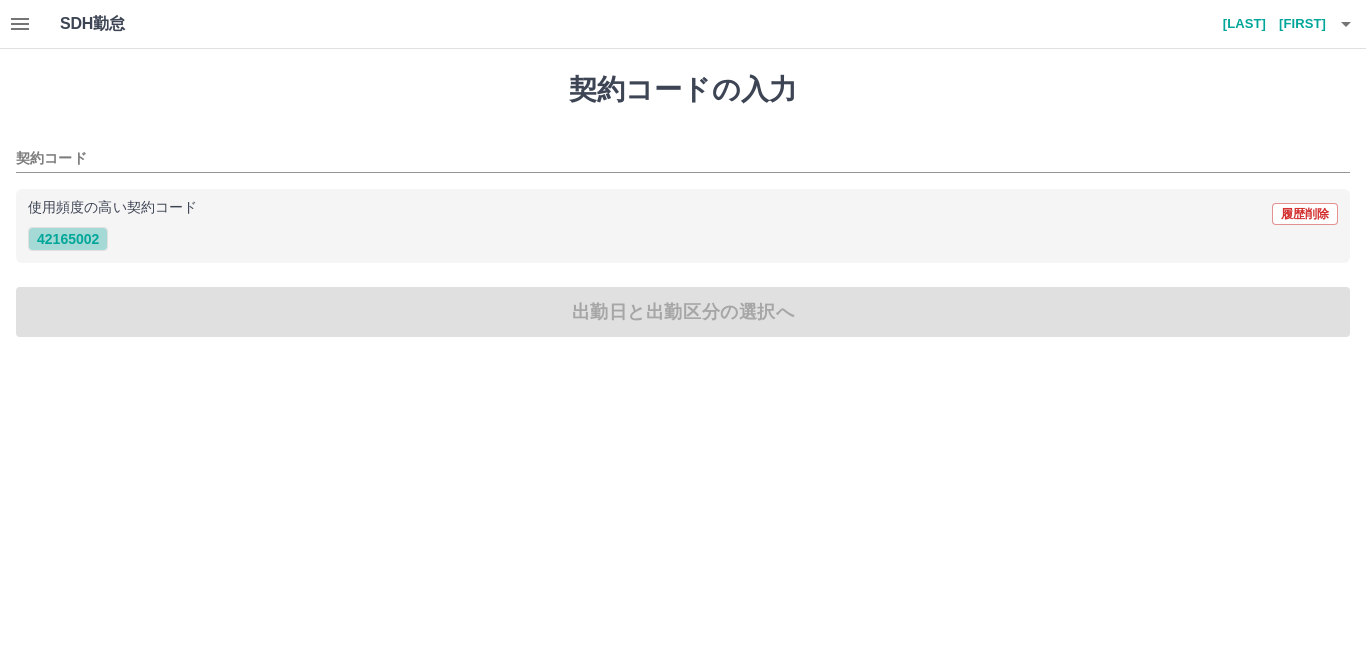 click on "[NUMBER]" at bounding box center [68, 239] 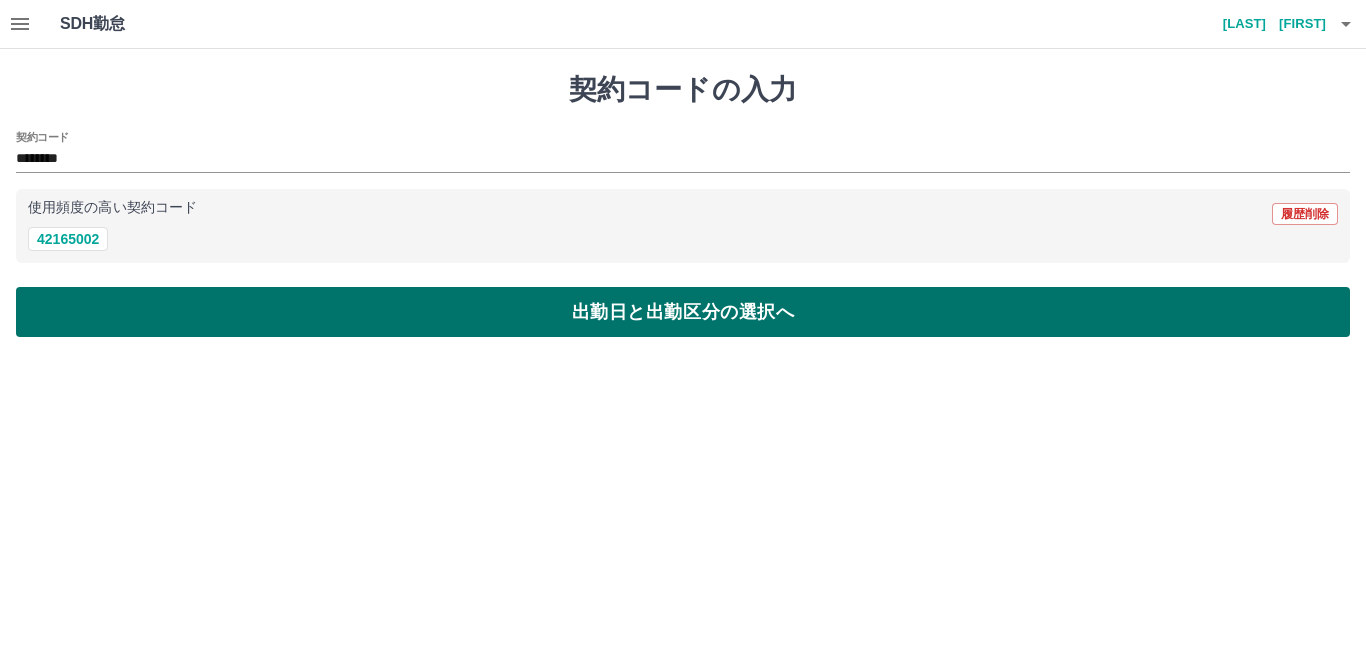 click on "出勤日と出勤区分の選択へ" at bounding box center (683, 312) 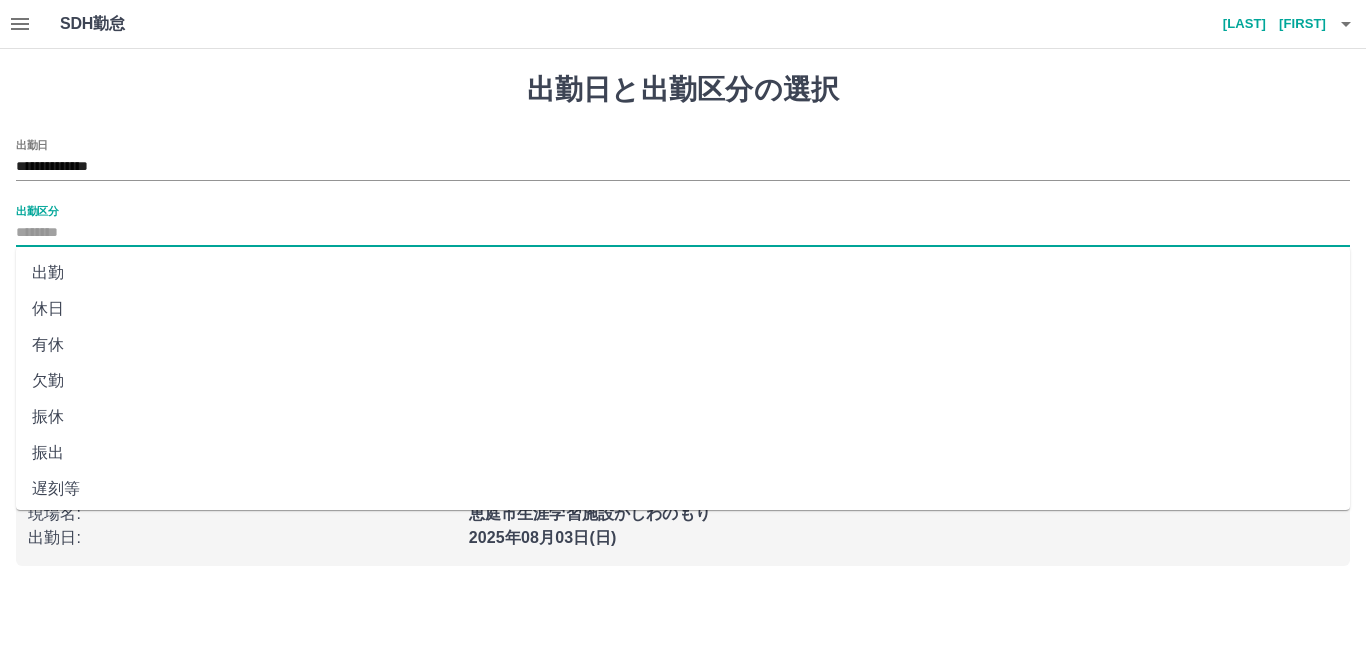 click on "出勤区分" at bounding box center [683, 233] 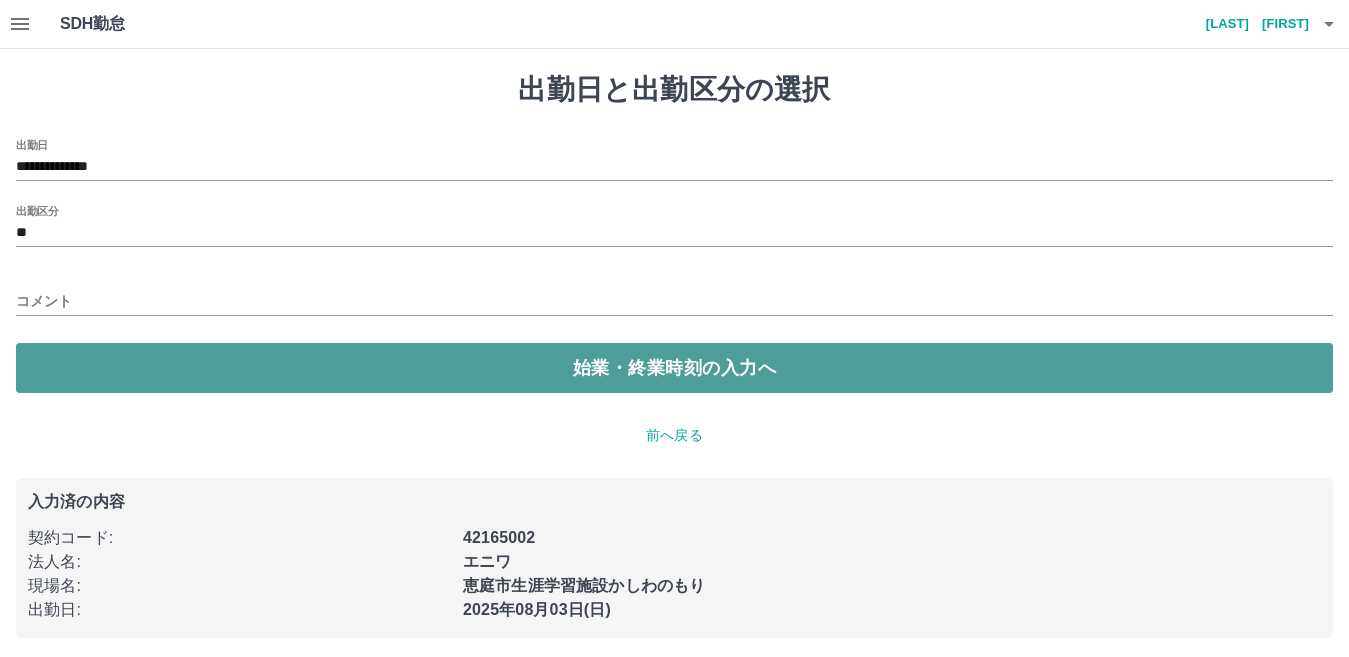 click on "始業・終業時刻の入力へ" at bounding box center [674, 368] 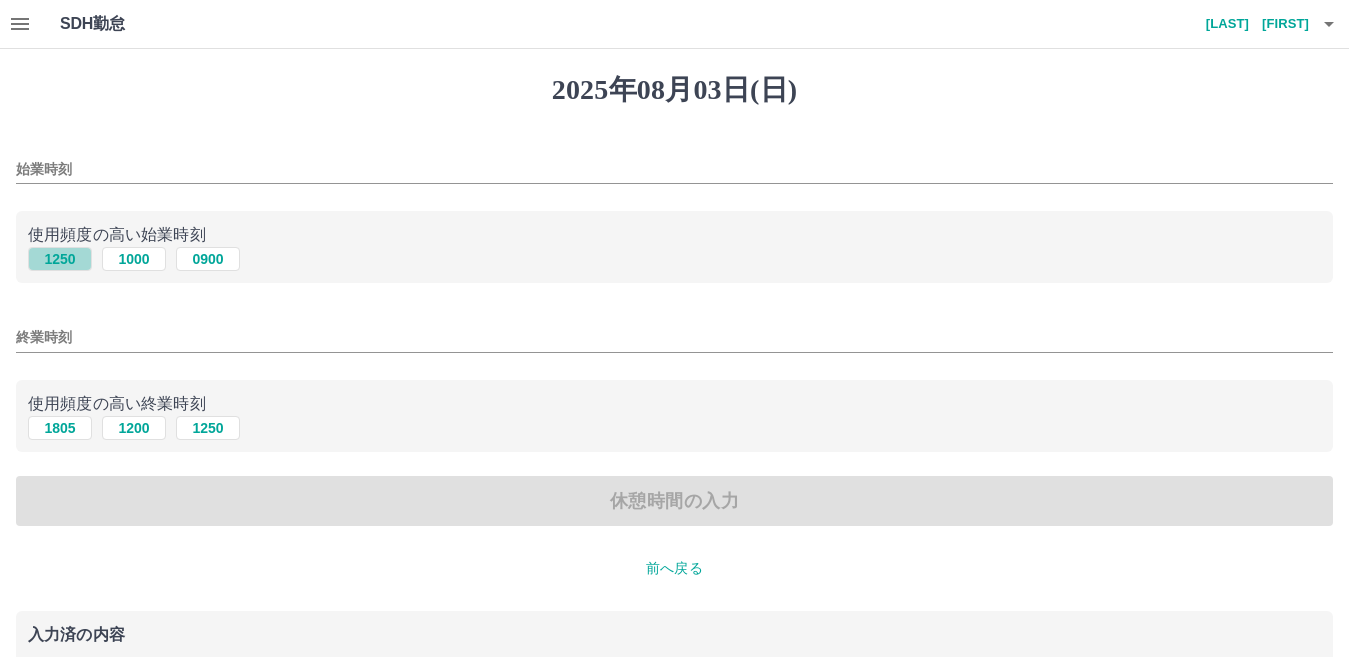 click on "1250" at bounding box center (60, 259) 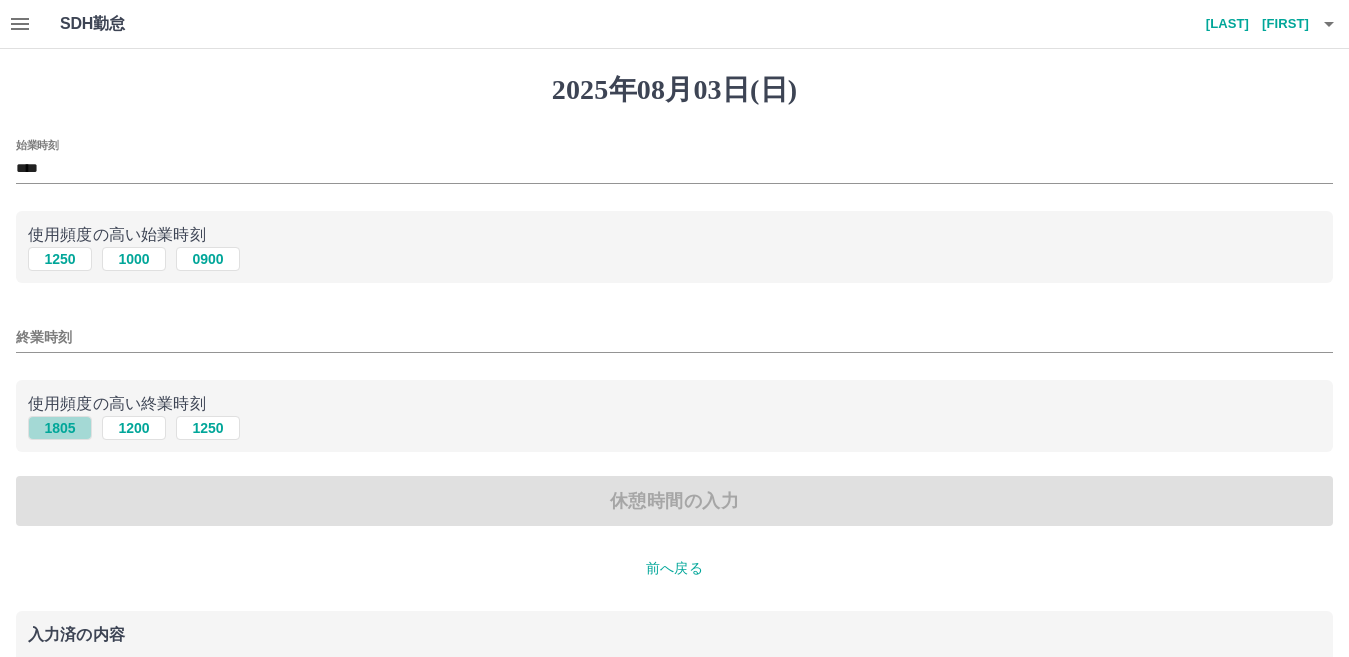 click on "1805" at bounding box center (60, 428) 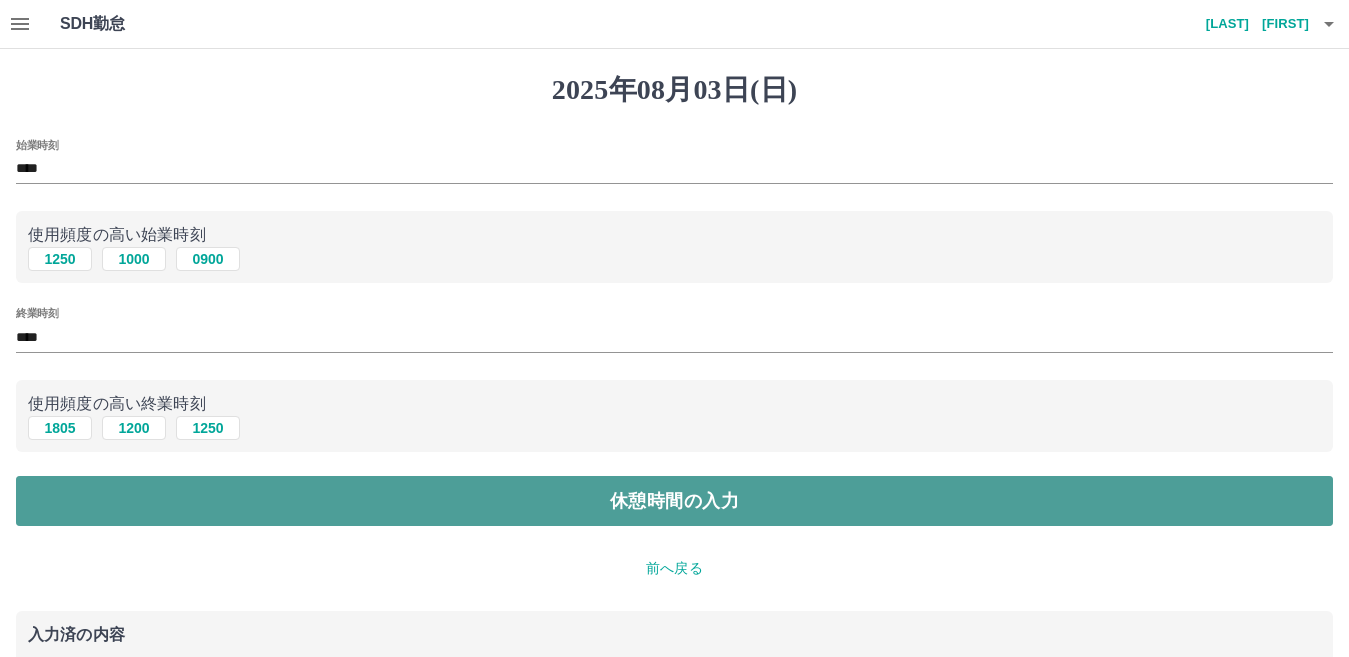 click on "休憩時間の入力" at bounding box center [674, 501] 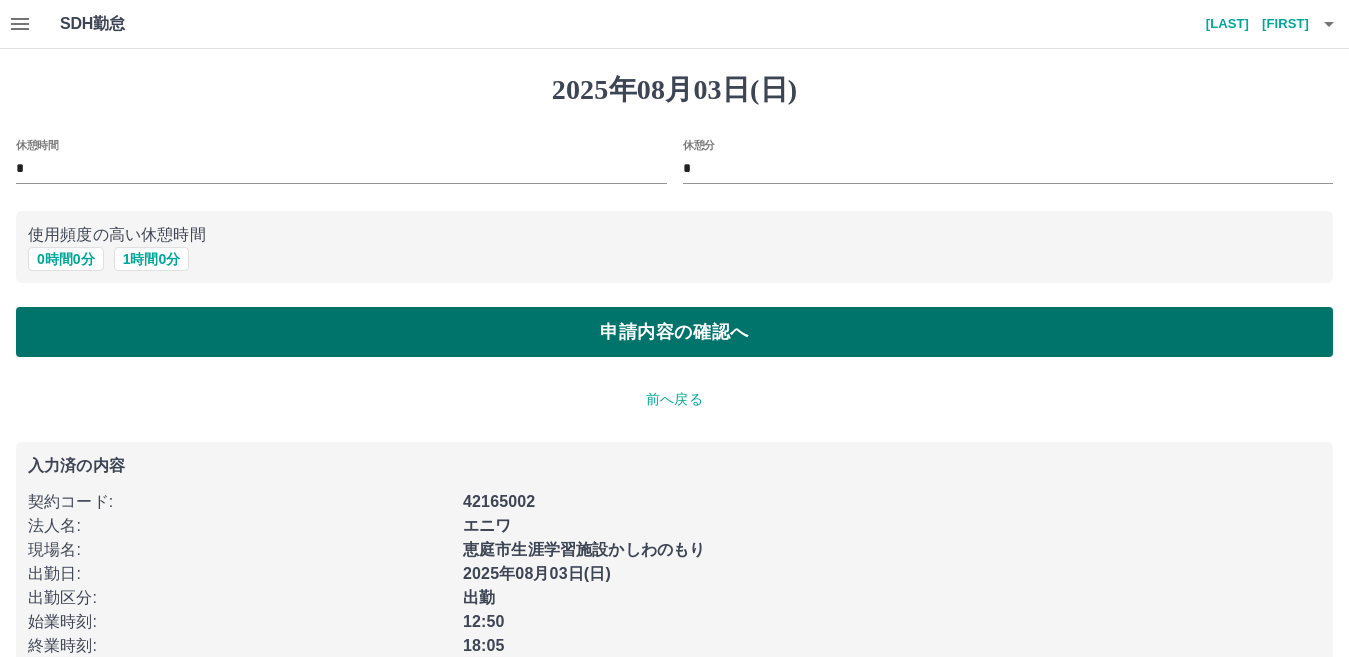 click on "申請内容の確認へ" at bounding box center (674, 332) 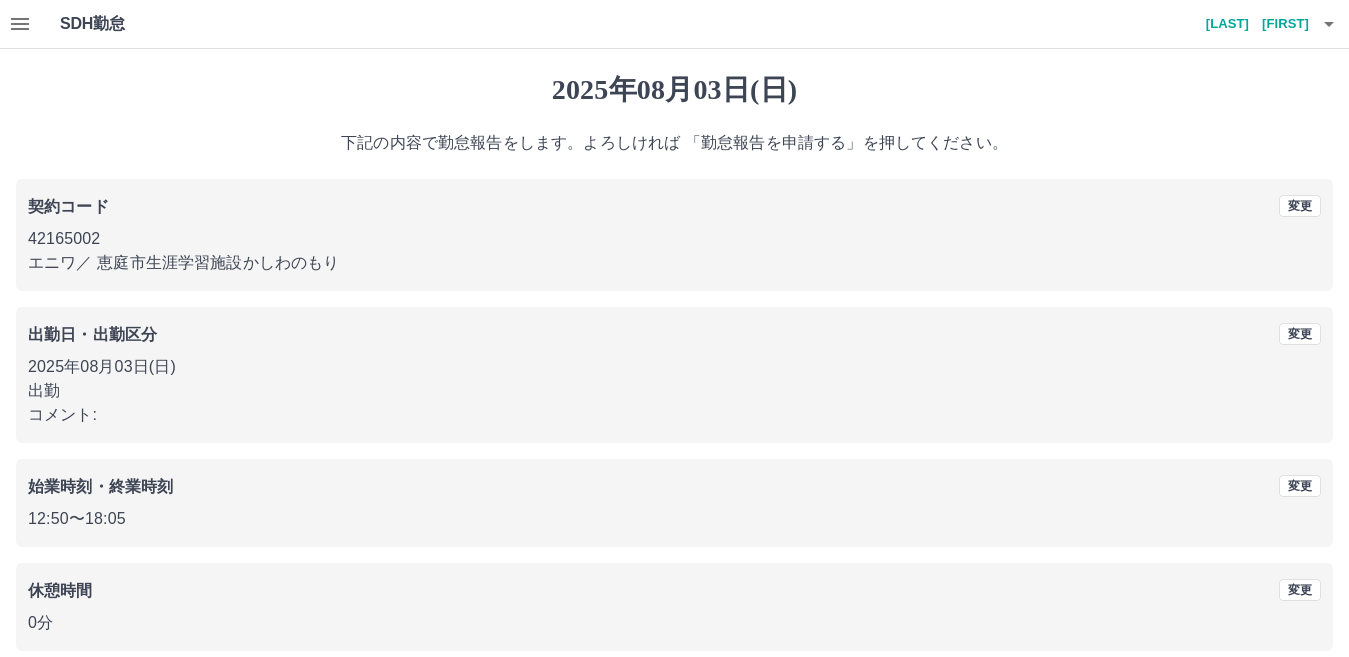 scroll, scrollTop: 92, scrollLeft: 0, axis: vertical 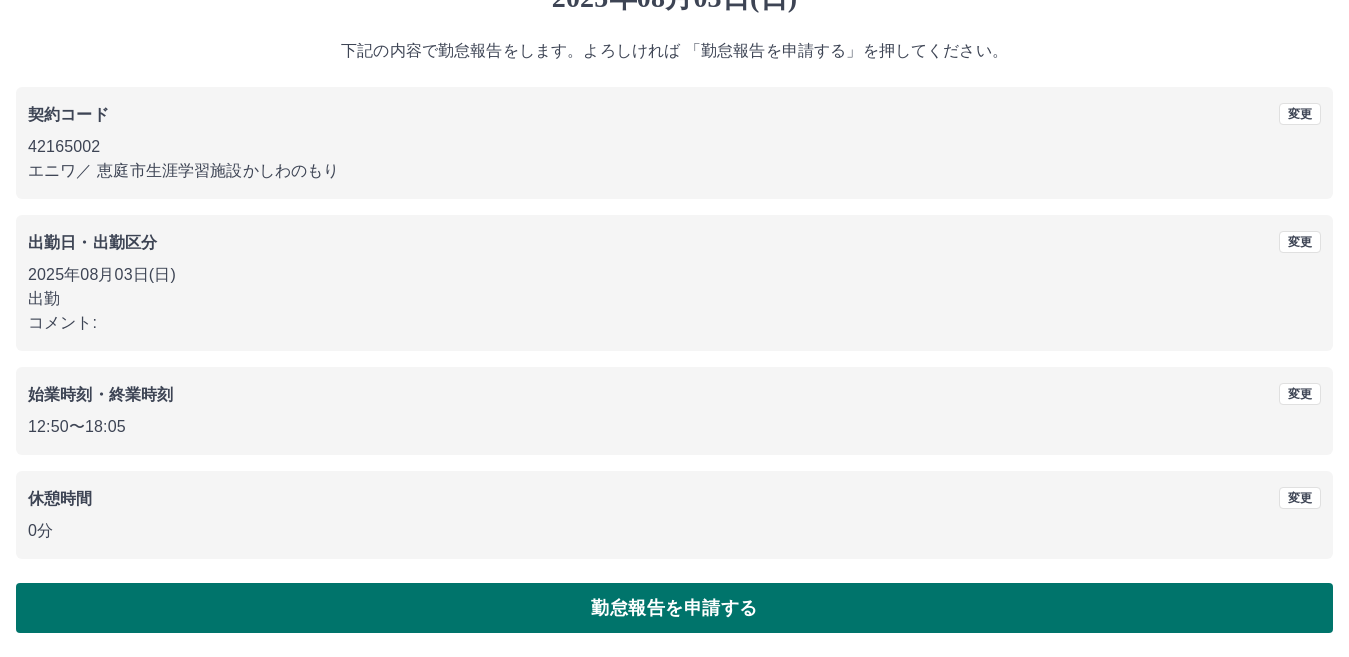 click on "勤怠報告を申請する" at bounding box center (674, 608) 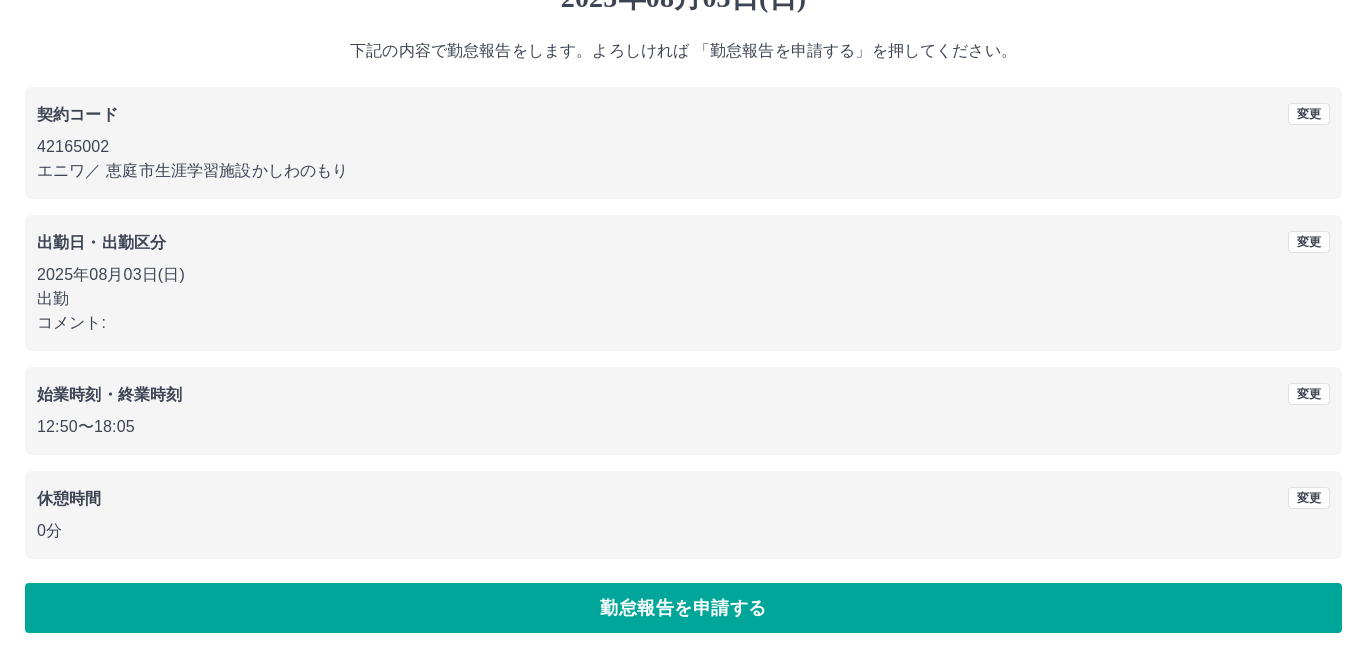 scroll, scrollTop: 0, scrollLeft: 0, axis: both 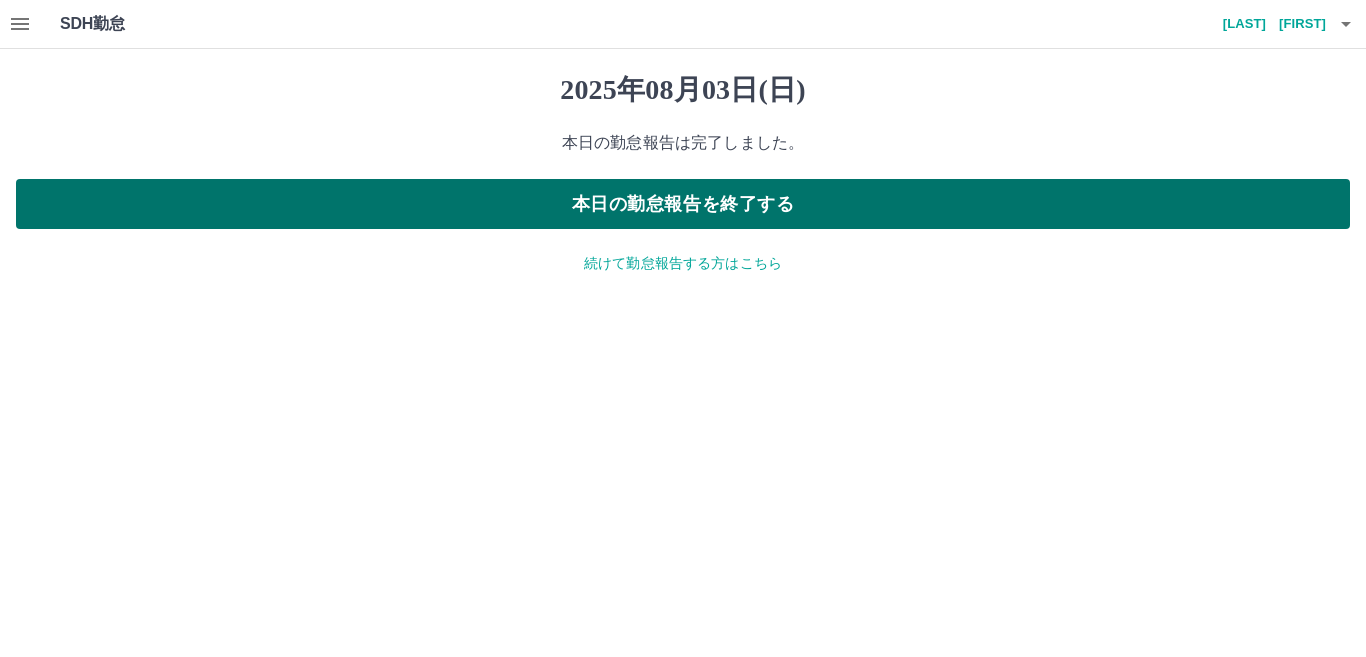 click on "本日の勤怠報告を終了する" at bounding box center [683, 204] 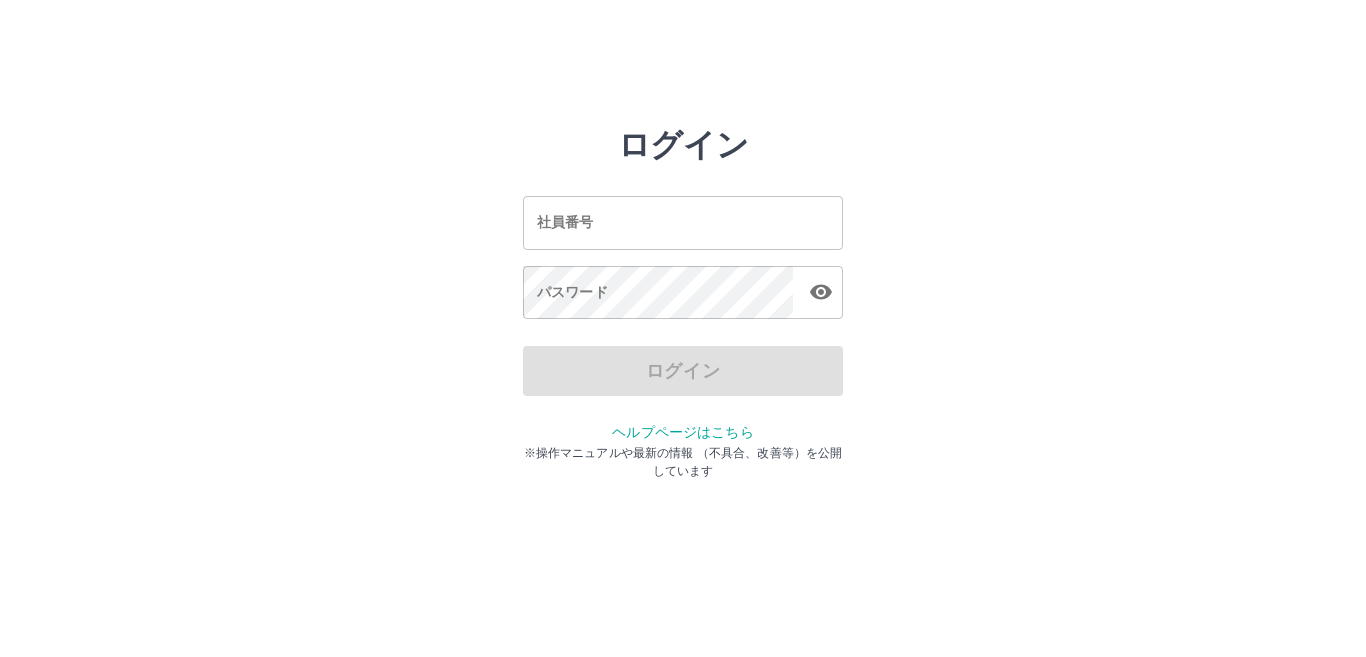 scroll, scrollTop: 0, scrollLeft: 0, axis: both 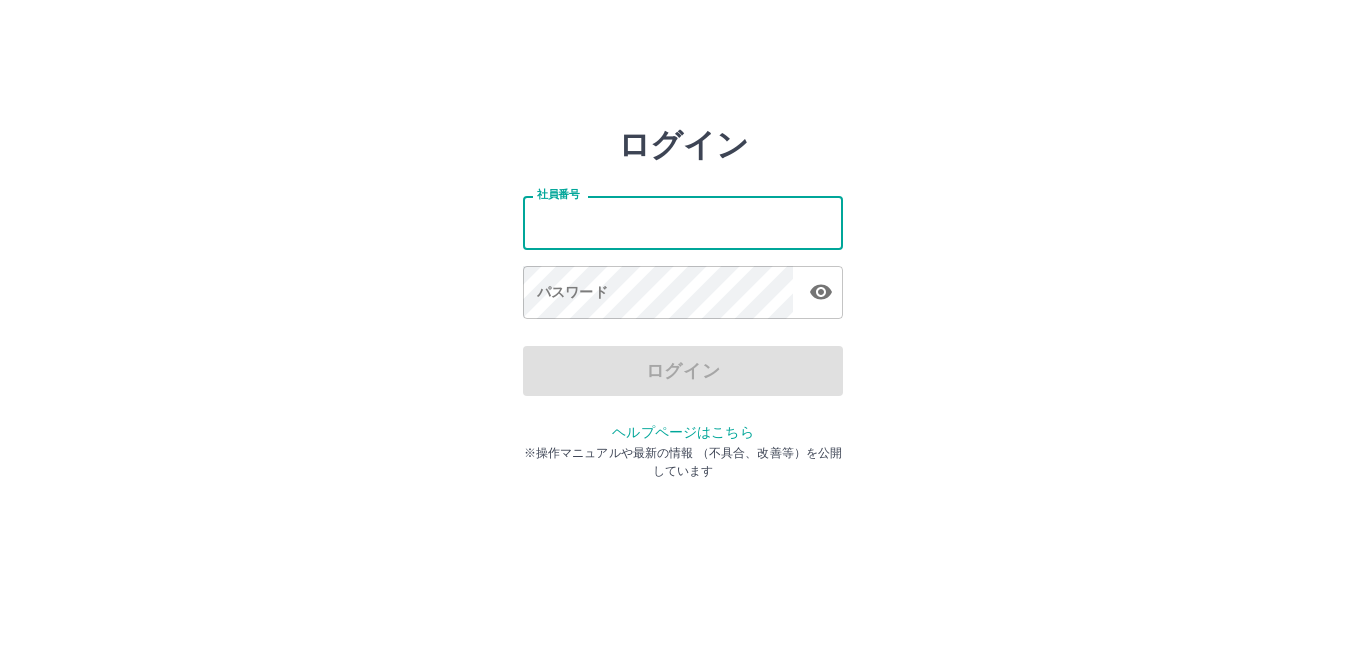 click on "社員番号" at bounding box center (683, 222) 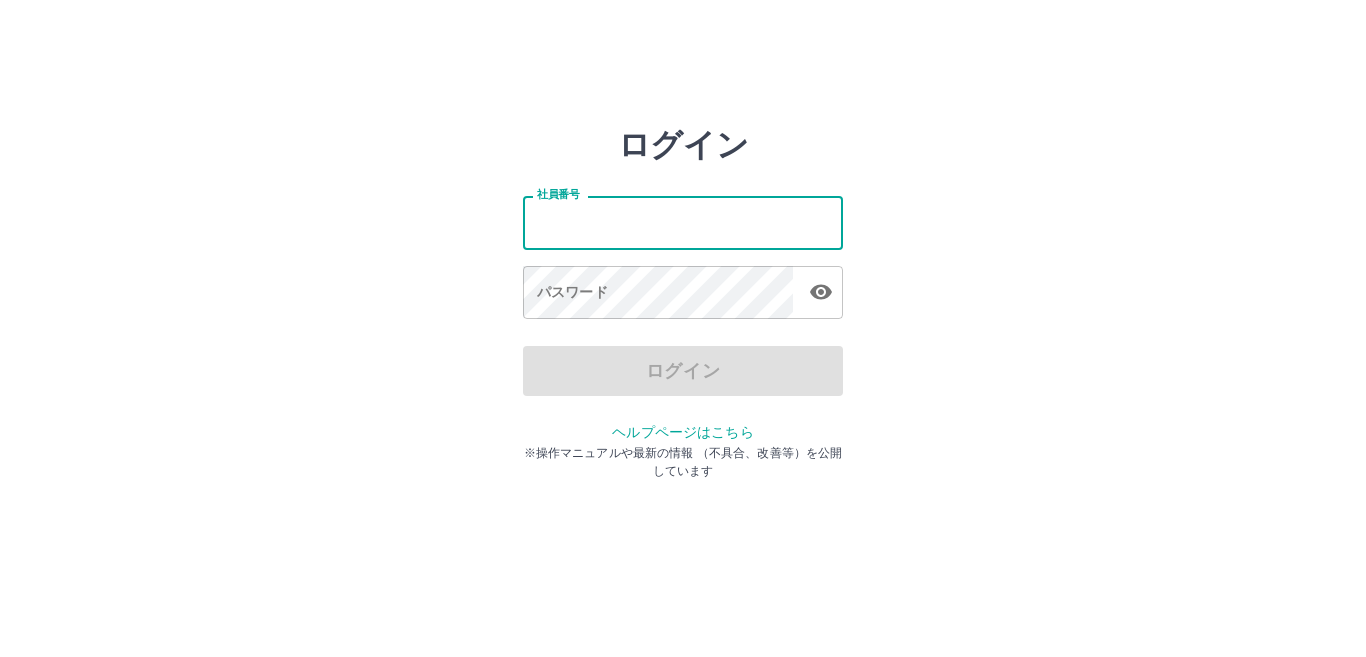 type on "*******" 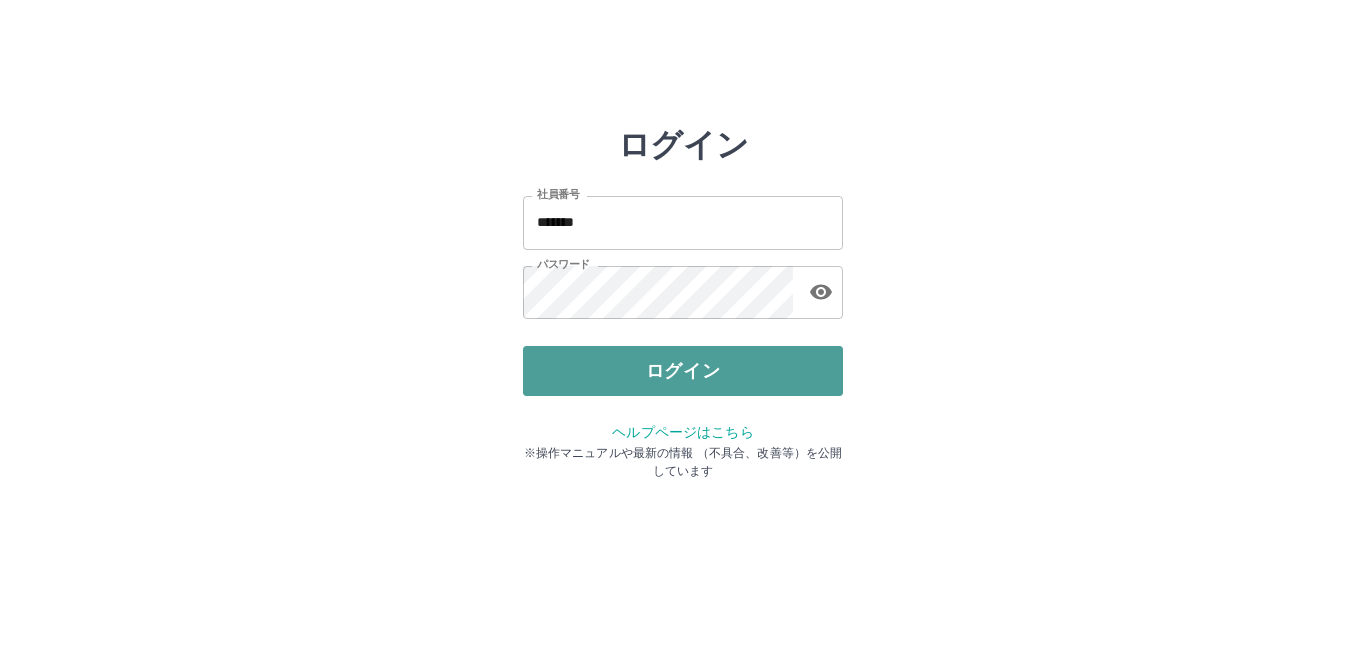 click on "ログイン" at bounding box center [683, 371] 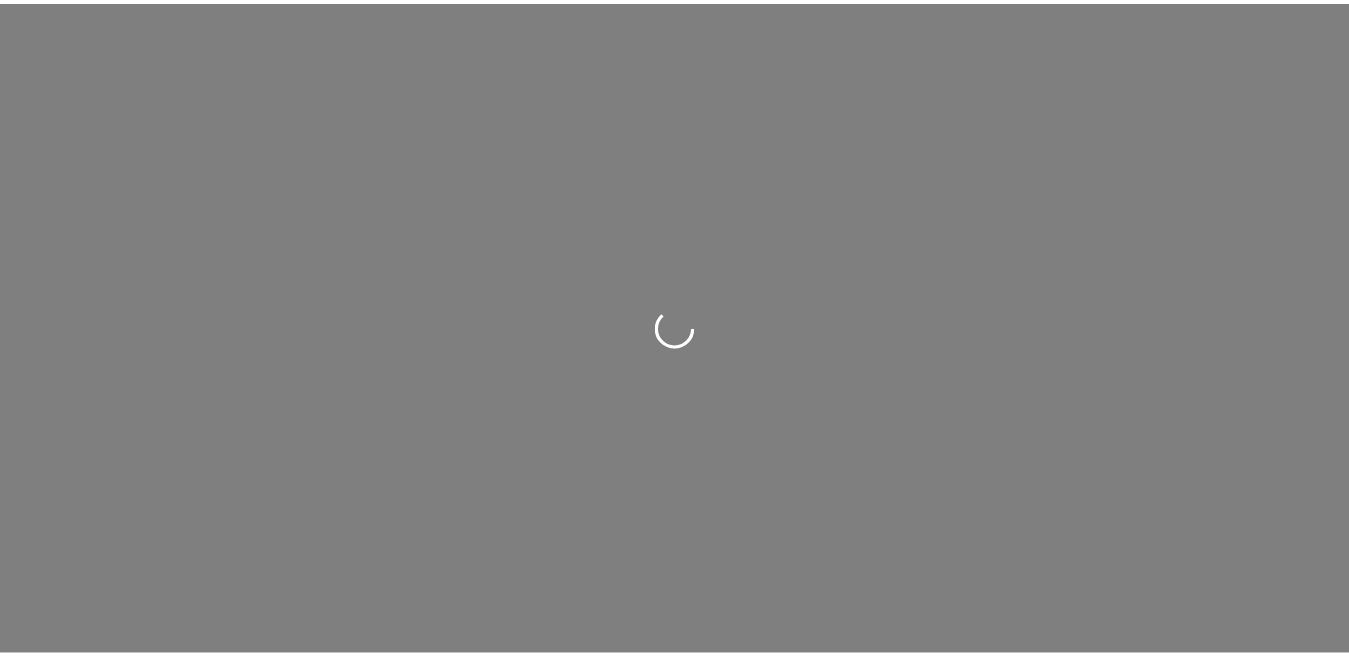 scroll, scrollTop: 0, scrollLeft: 0, axis: both 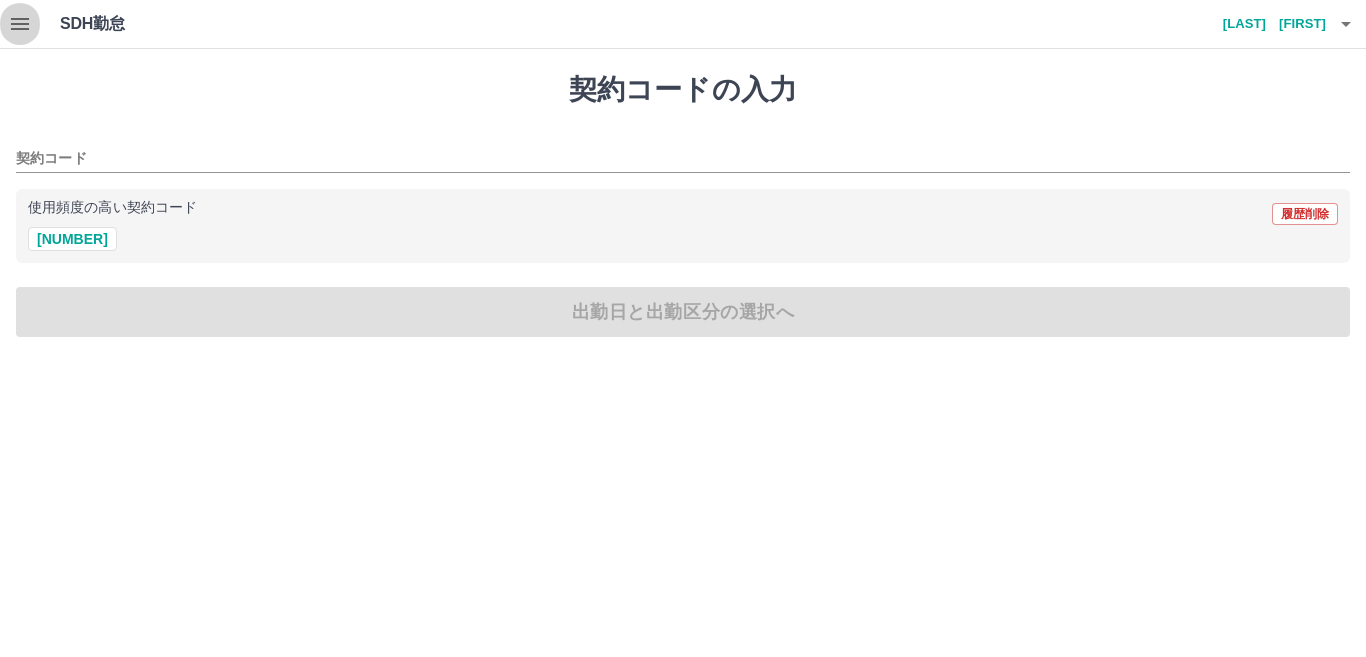 click 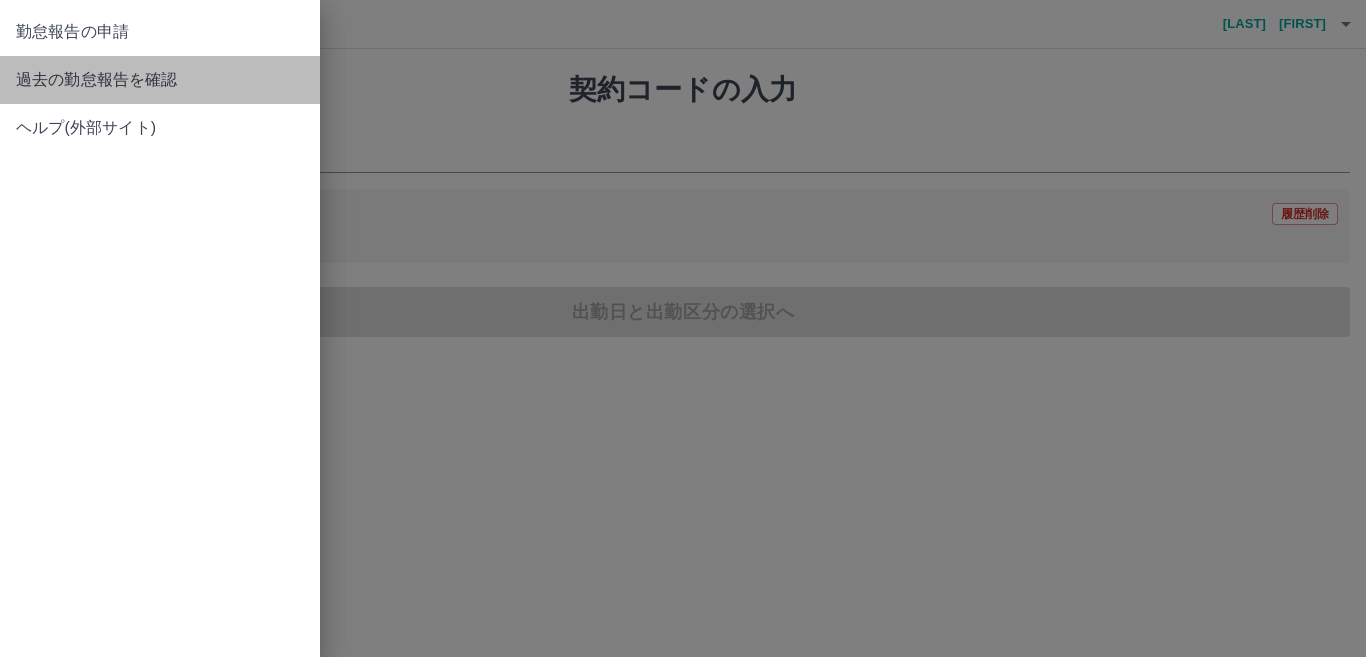 click on "過去の勤怠報告を確認" at bounding box center [160, 80] 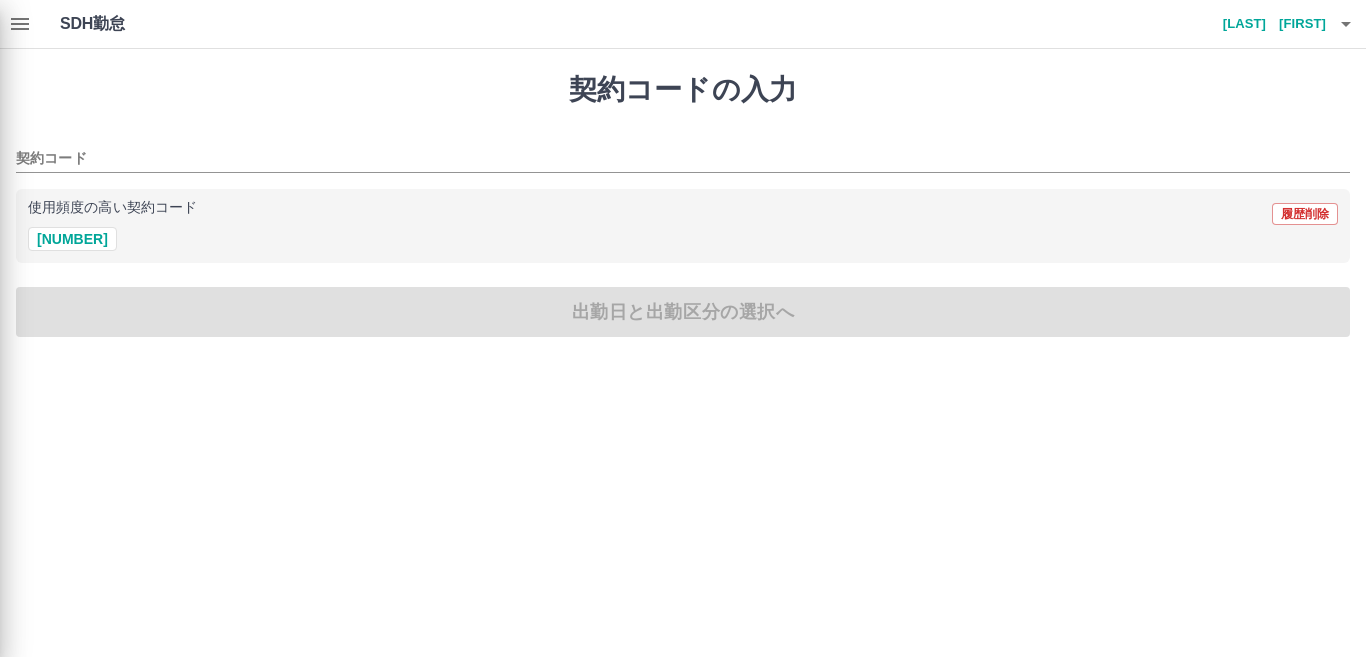click on "SDH勤怠 [LAST]　[FIRST] 契約コードの入力 契約コード 使用頻度の高い契約コード 履歴削除 [NUMBER] 出勤日と出勤区分の選択へ SDH勤怠 勤怠報告の申請 過去の勤怠報告を確認 ヘルプ(外部サイト)" at bounding box center [683, 180] 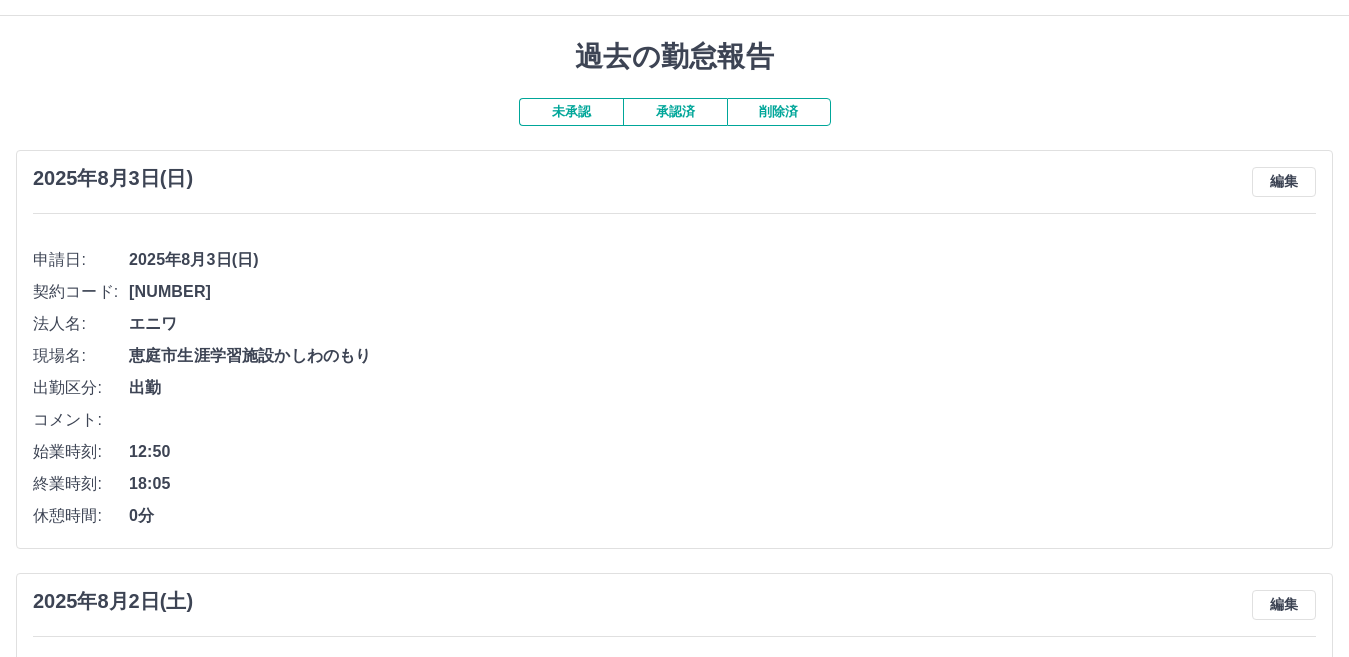 scroll, scrollTop: 0, scrollLeft: 0, axis: both 